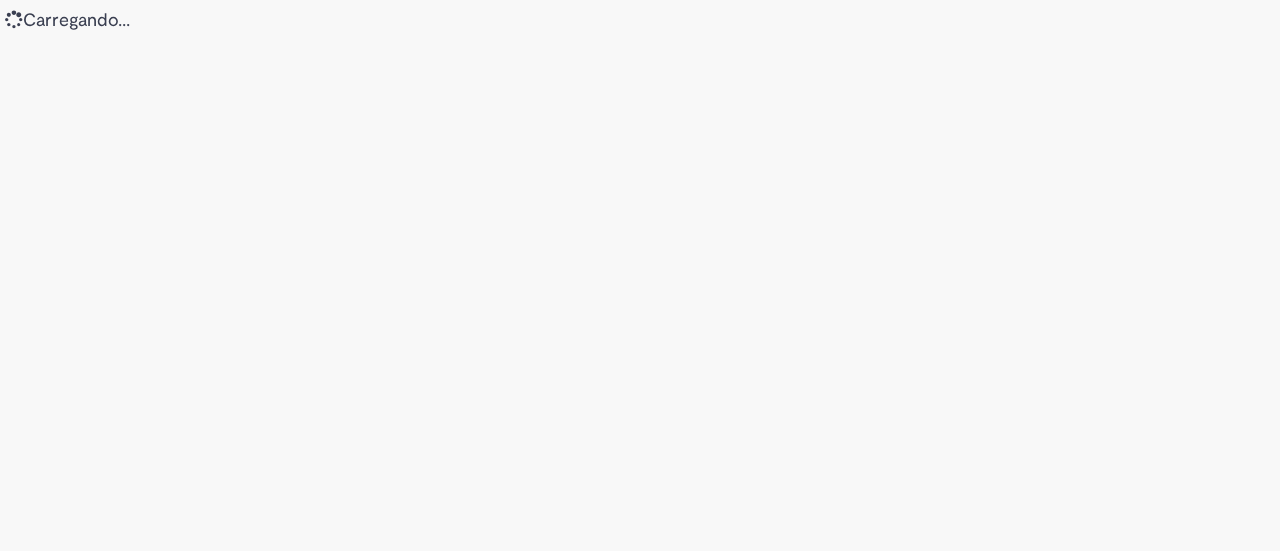 scroll, scrollTop: 0, scrollLeft: 0, axis: both 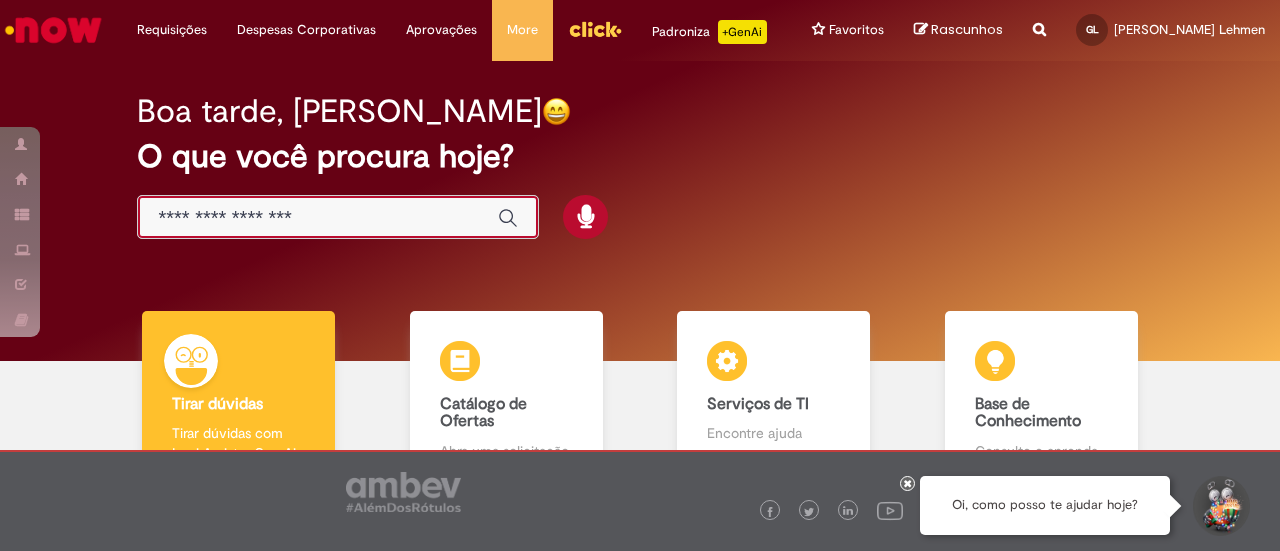 click at bounding box center [318, 218] 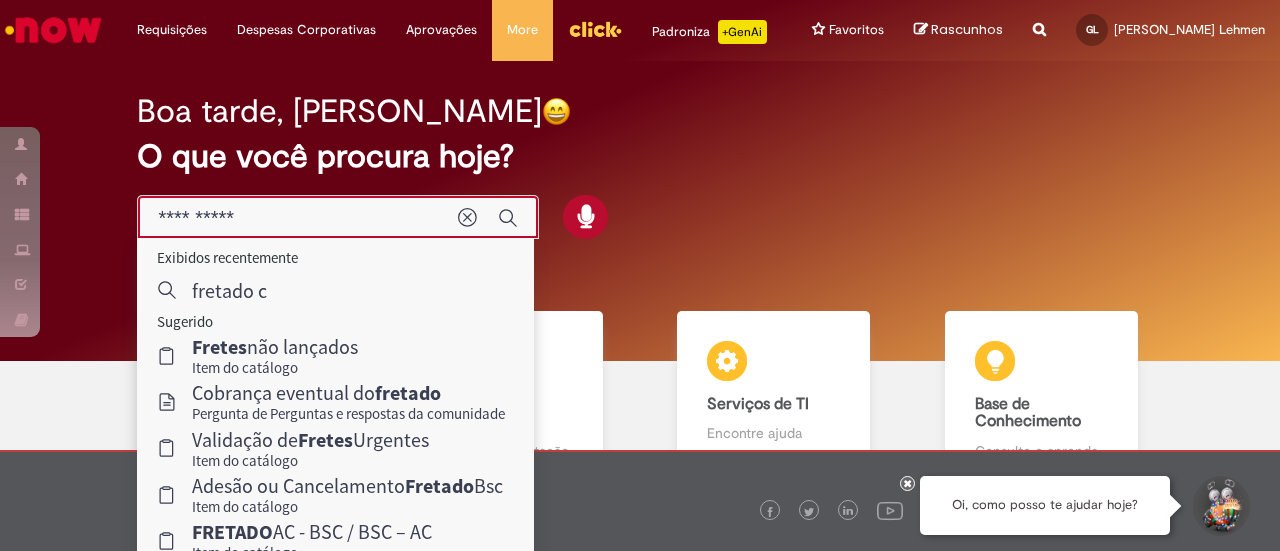 type on "**********" 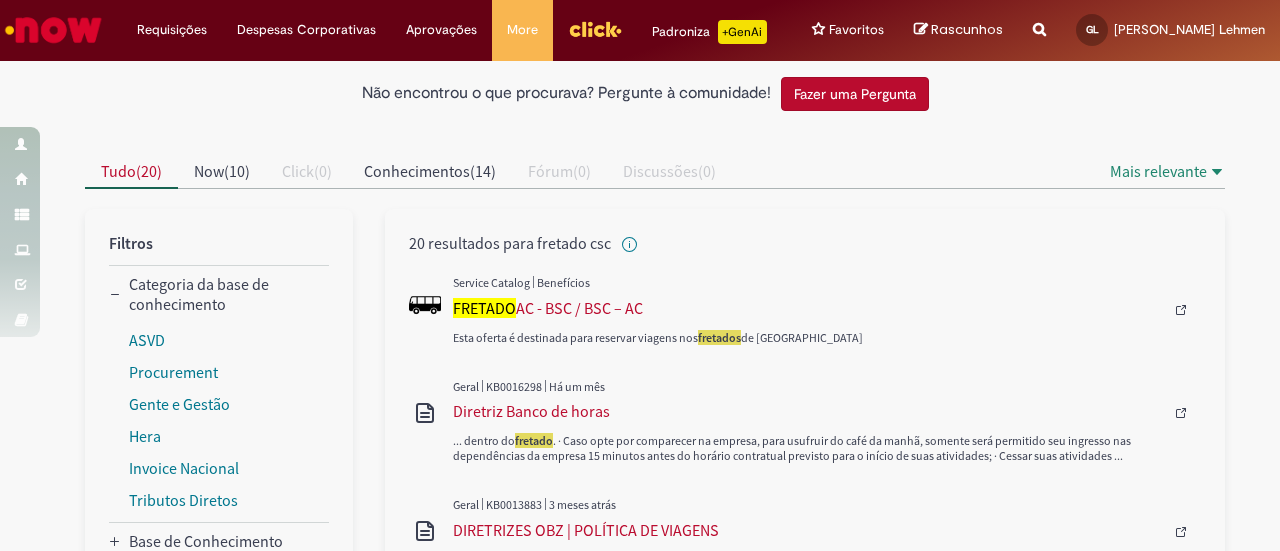 scroll, scrollTop: 200, scrollLeft: 0, axis: vertical 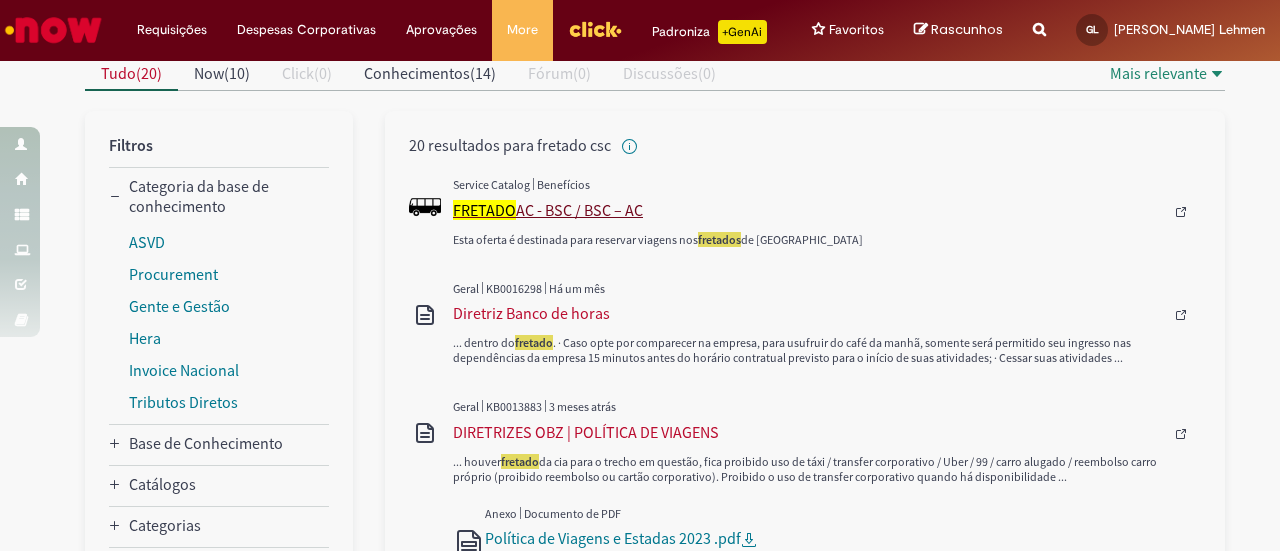 click on "FRETADO  AC - BSC / BSC – AC" at bounding box center (808, 210) 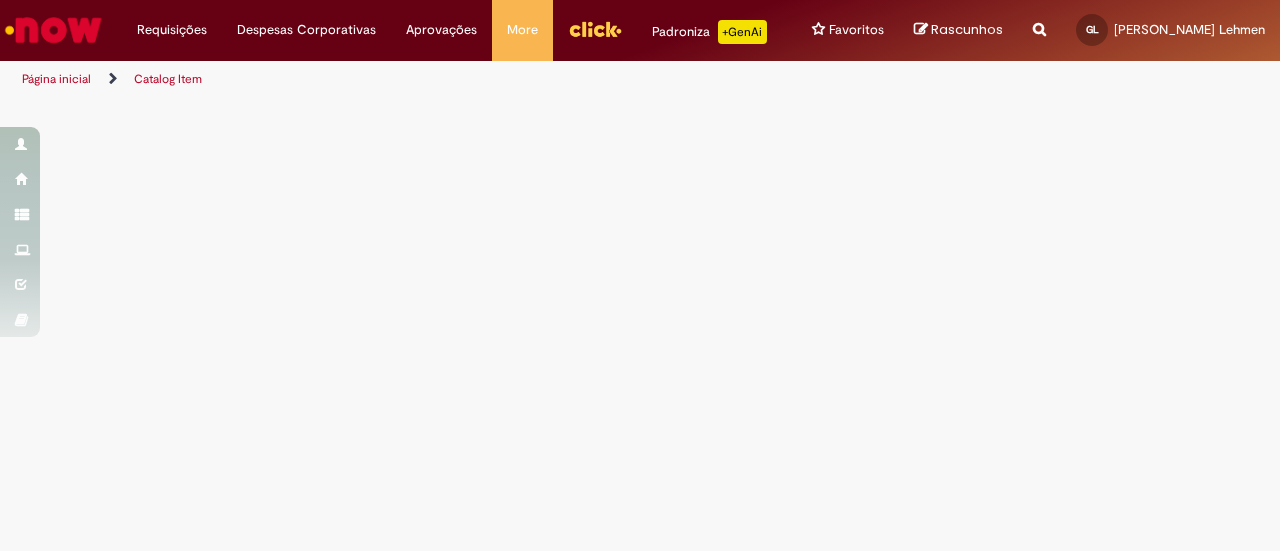 scroll, scrollTop: 0, scrollLeft: 0, axis: both 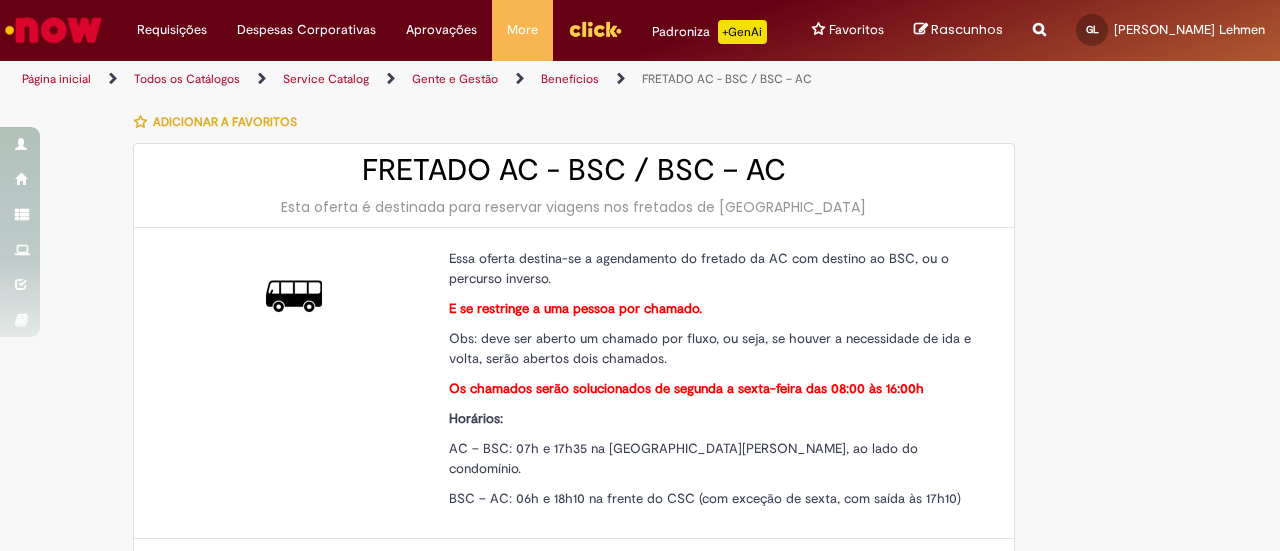 type on "********" 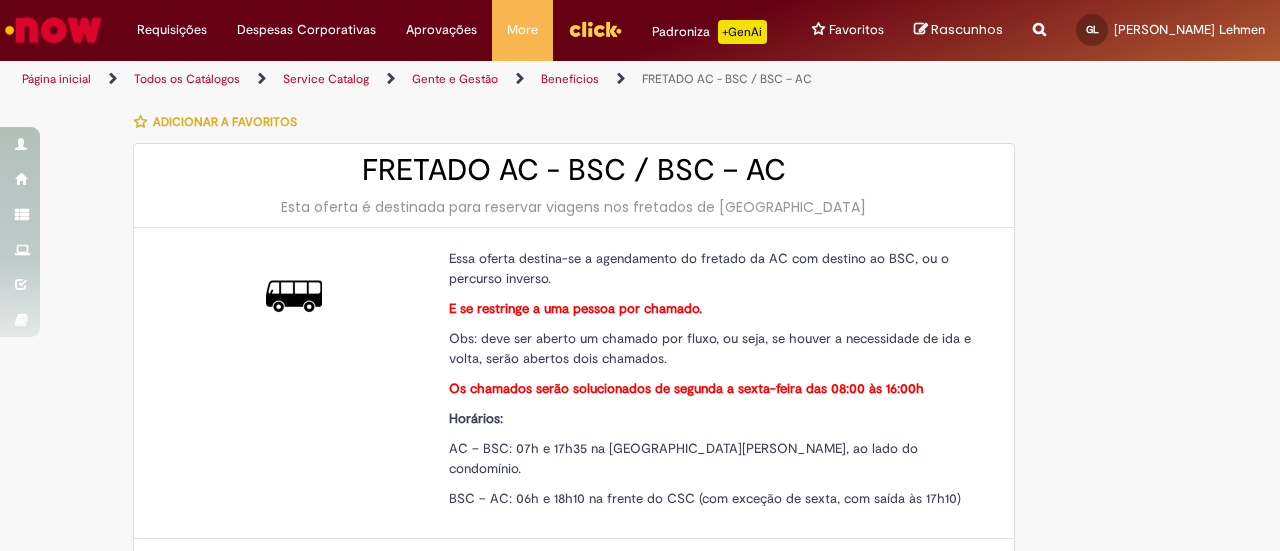 type on "**********" 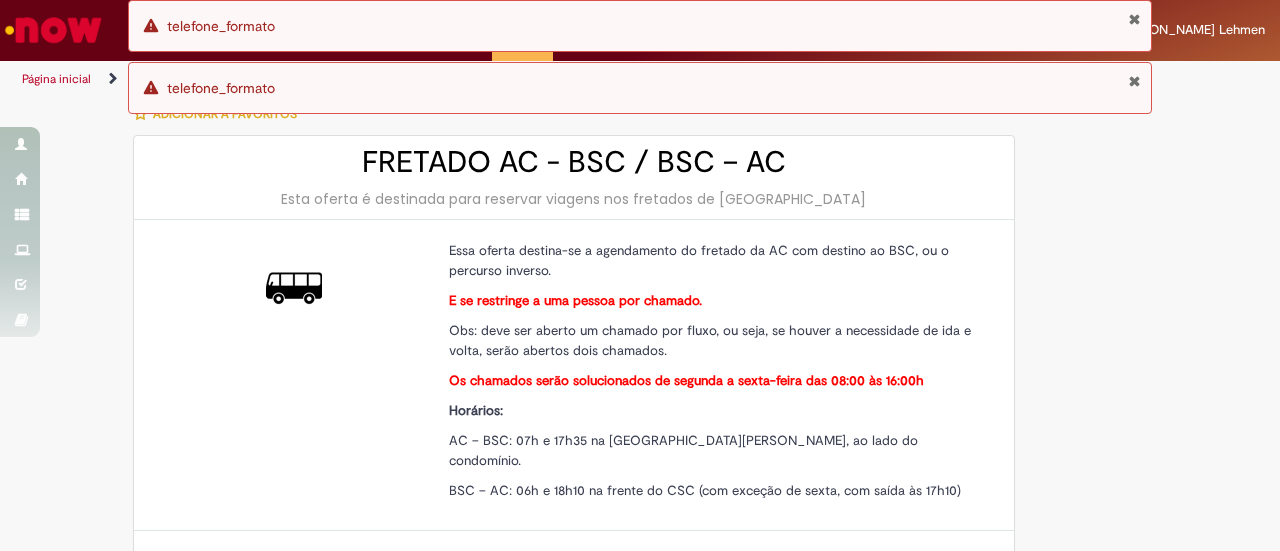 scroll, scrollTop: 0, scrollLeft: 0, axis: both 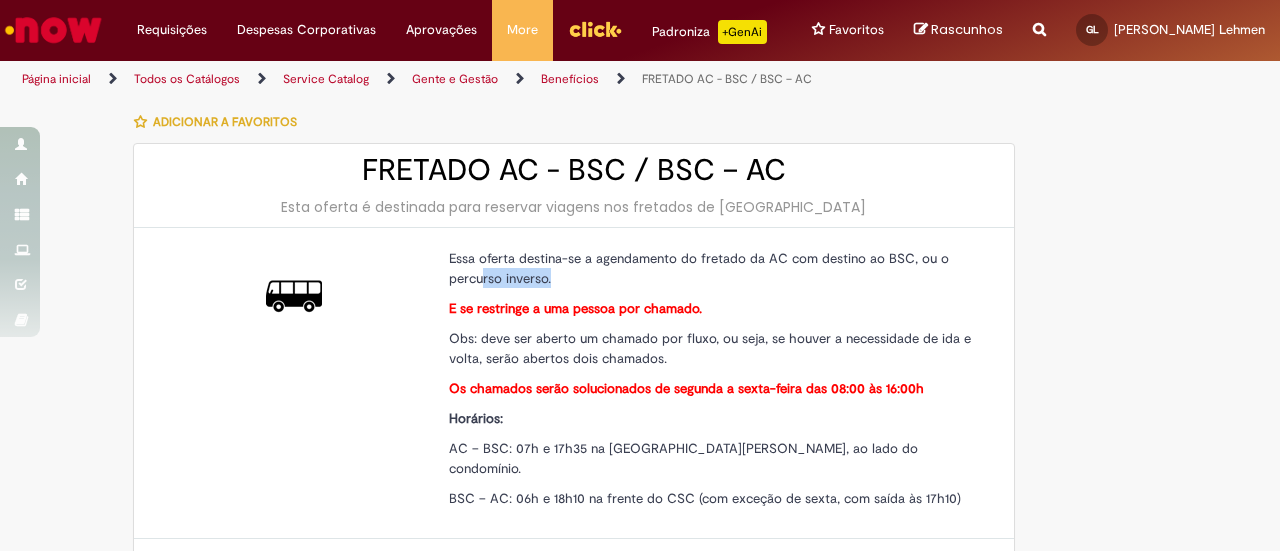 drag, startPoint x: 473, startPoint y: 273, endPoint x: 563, endPoint y: 281, distance: 90.35486 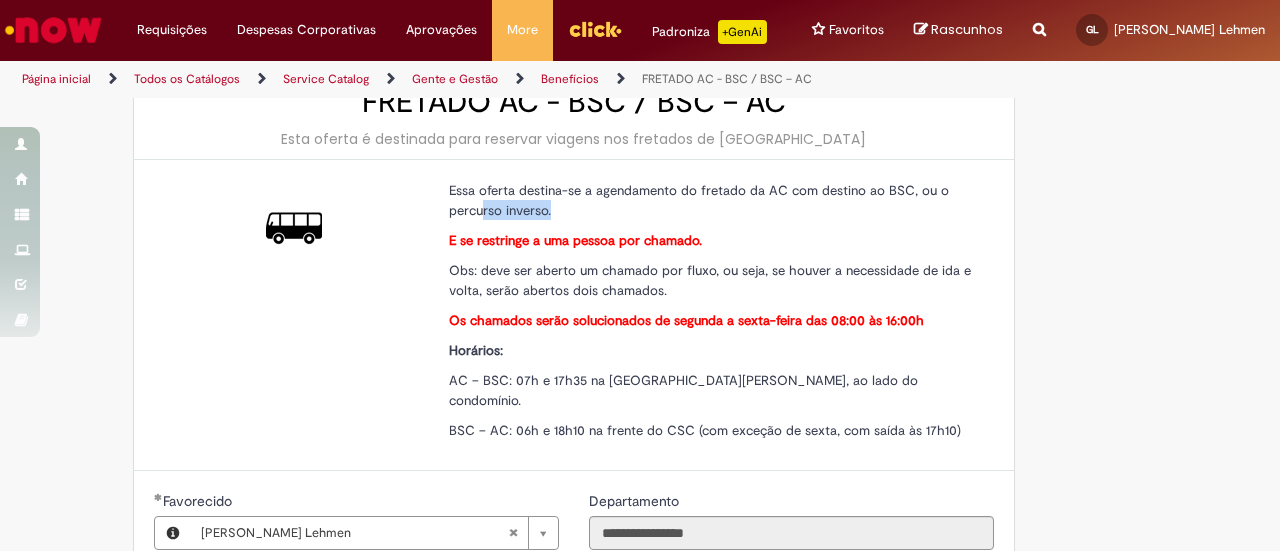 scroll, scrollTop: 100, scrollLeft: 0, axis: vertical 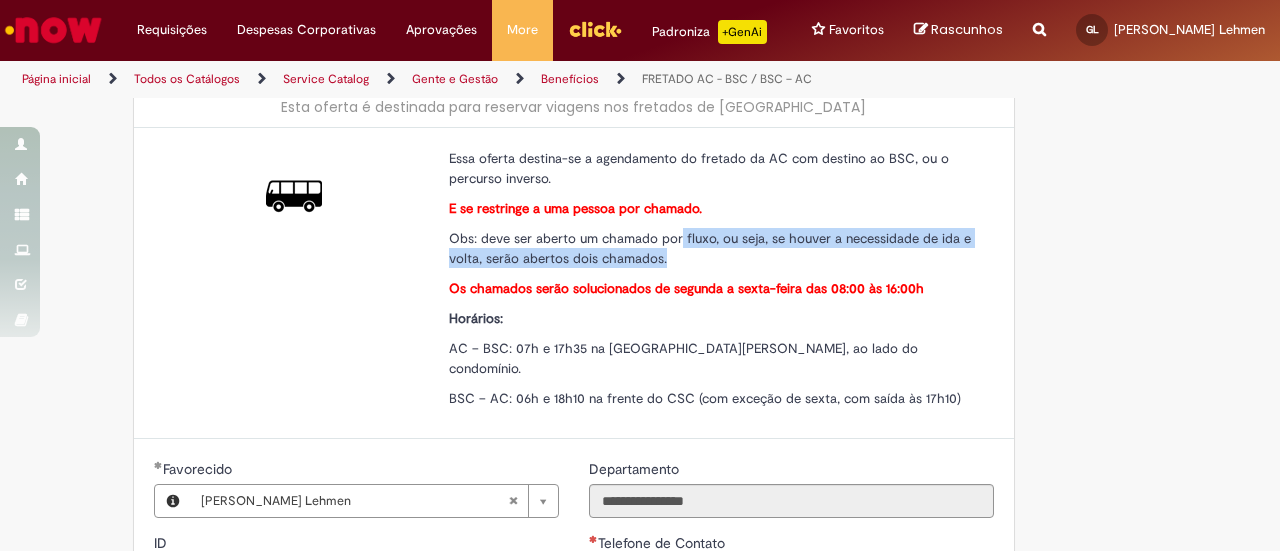 drag, startPoint x: 672, startPoint y: 240, endPoint x: 681, endPoint y: 249, distance: 12.727922 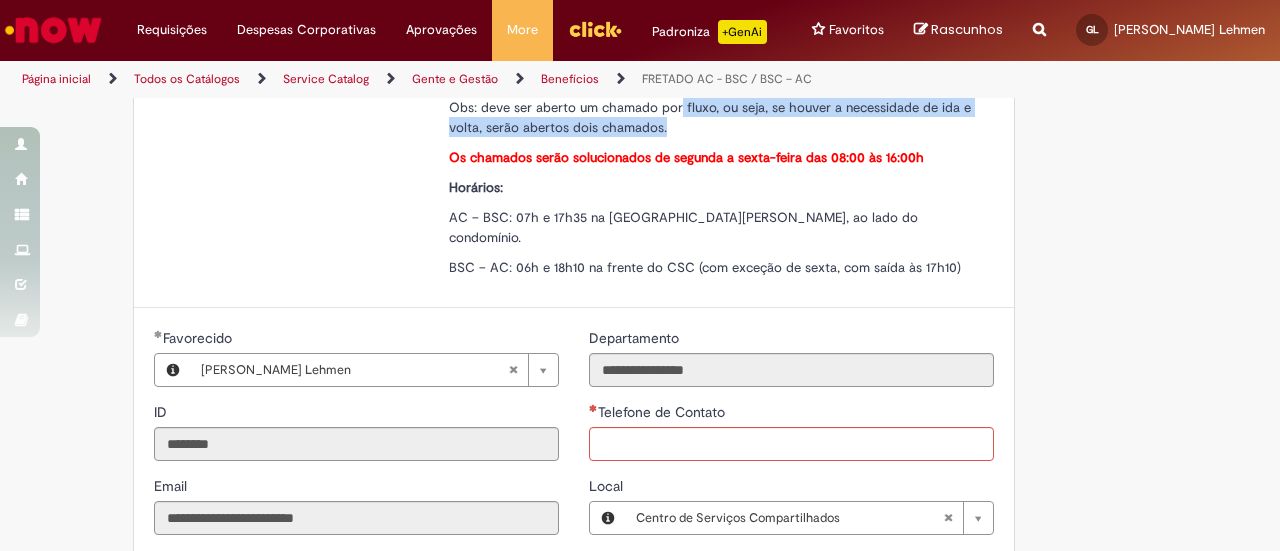 scroll, scrollTop: 200, scrollLeft: 0, axis: vertical 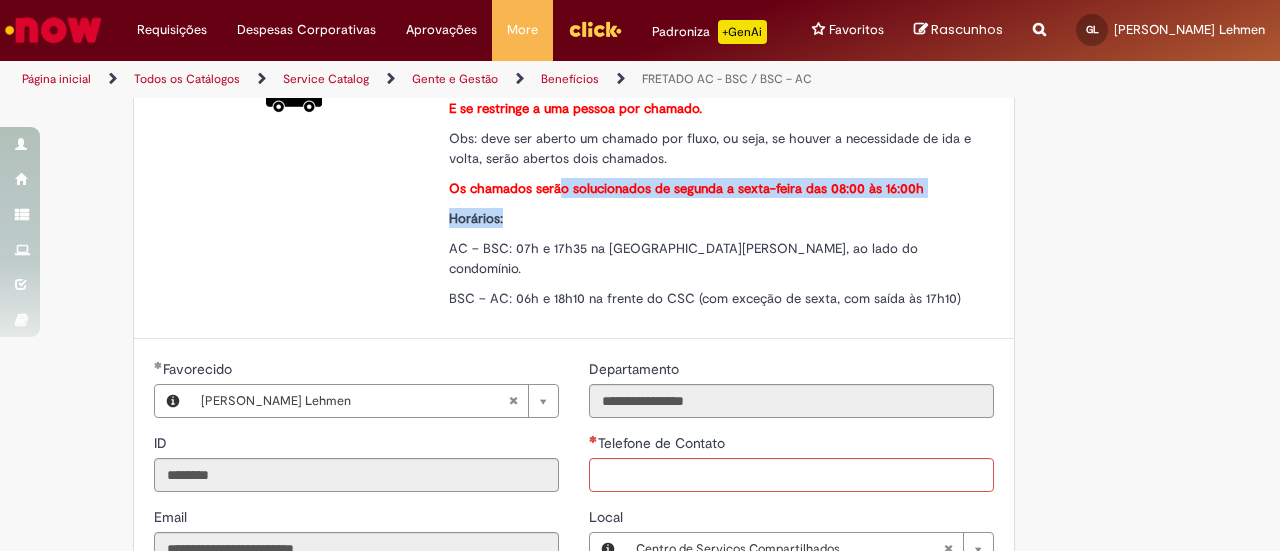 drag, startPoint x: 554, startPoint y: 187, endPoint x: 689, endPoint y: 201, distance: 135.72398 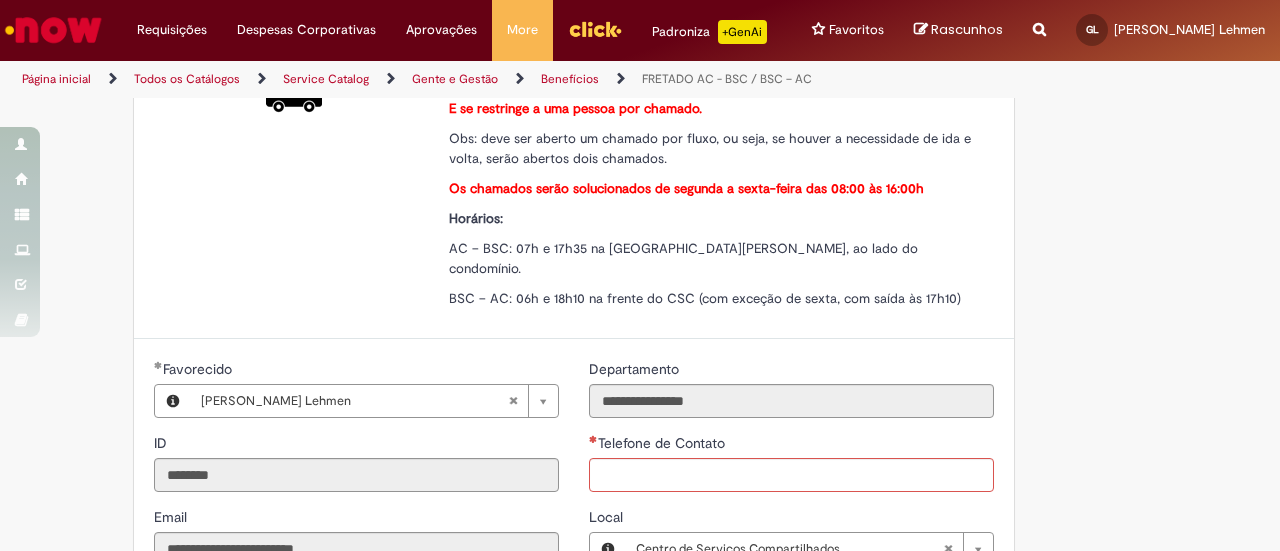 scroll, scrollTop: 300, scrollLeft: 0, axis: vertical 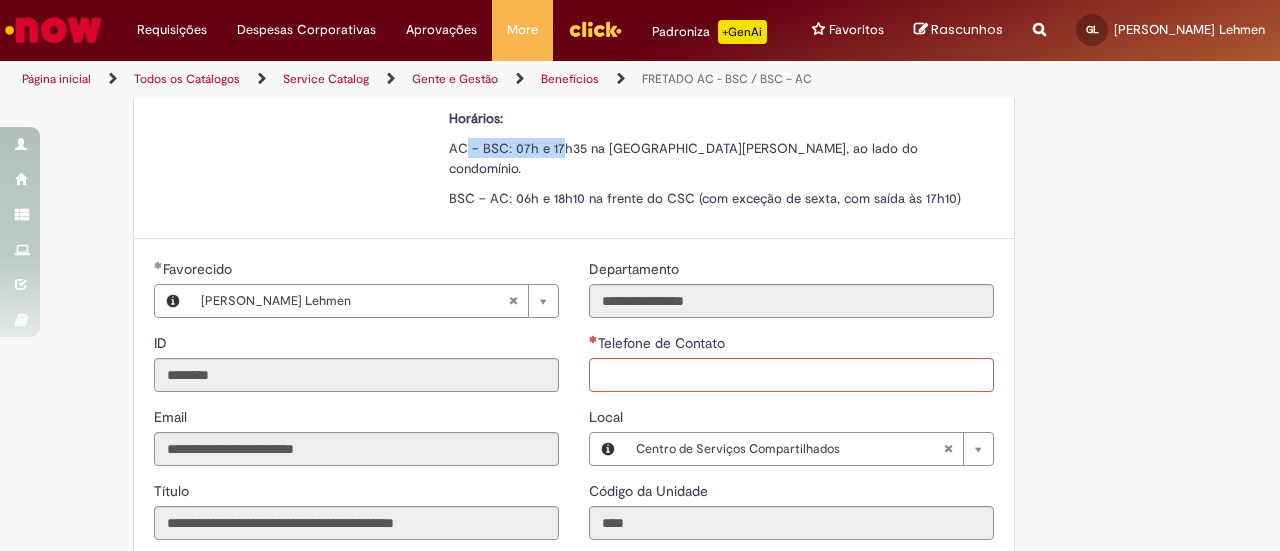 drag, startPoint x: 454, startPoint y: 145, endPoint x: 556, endPoint y: 146, distance: 102.0049 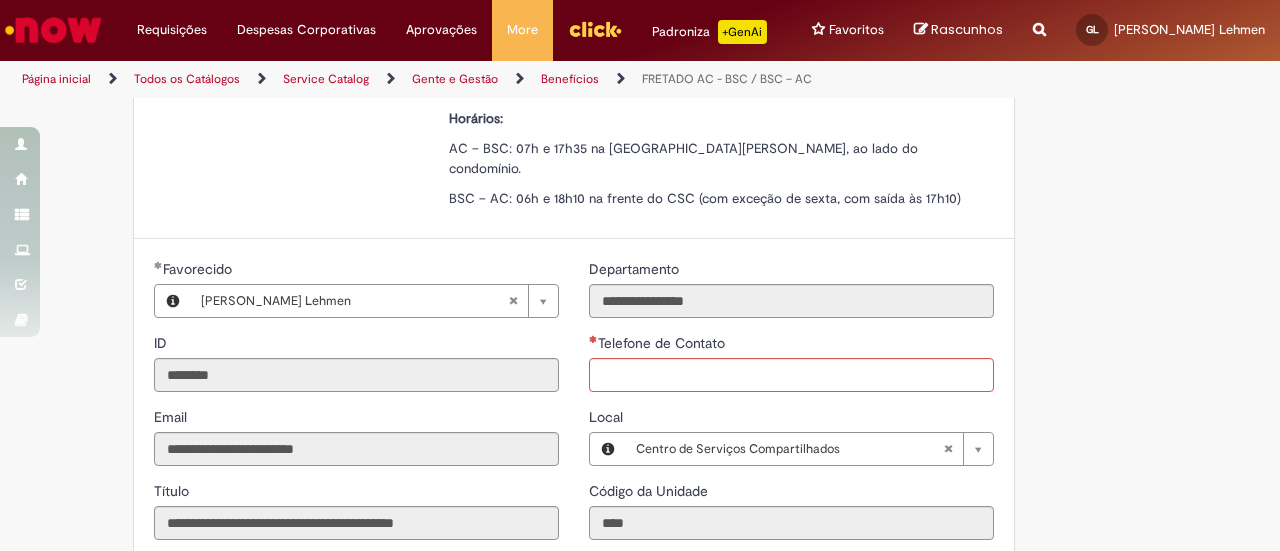 click on "AC – BSC: 07h e 17h35 na [GEOGRAPHIC_DATA][PERSON_NAME], ao lado do condomínio." at bounding box center (683, 158) 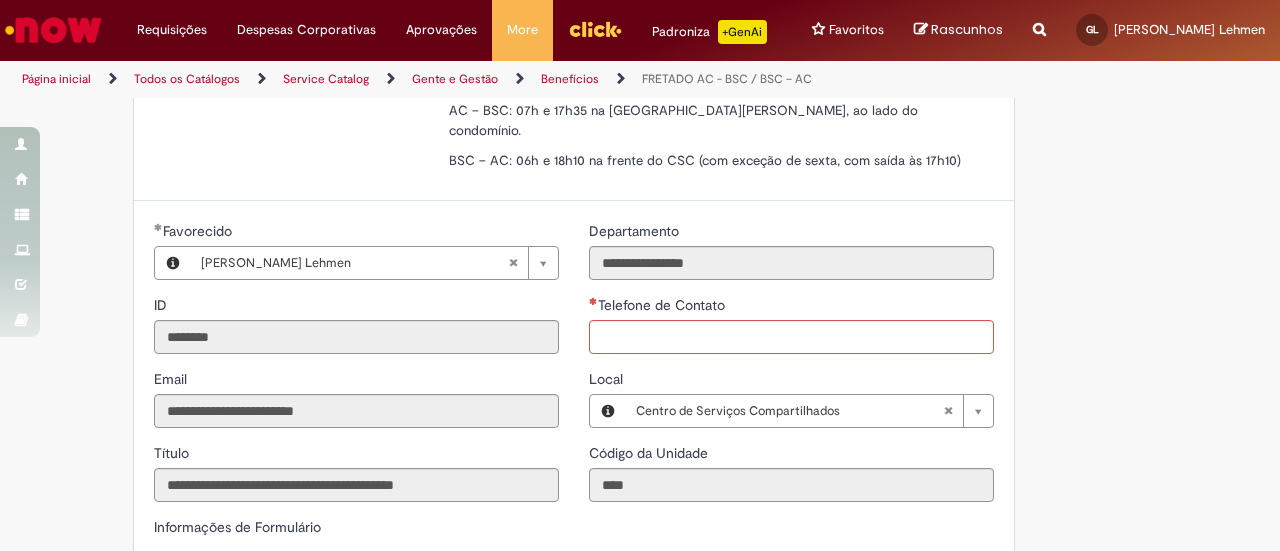 scroll, scrollTop: 422, scrollLeft: 0, axis: vertical 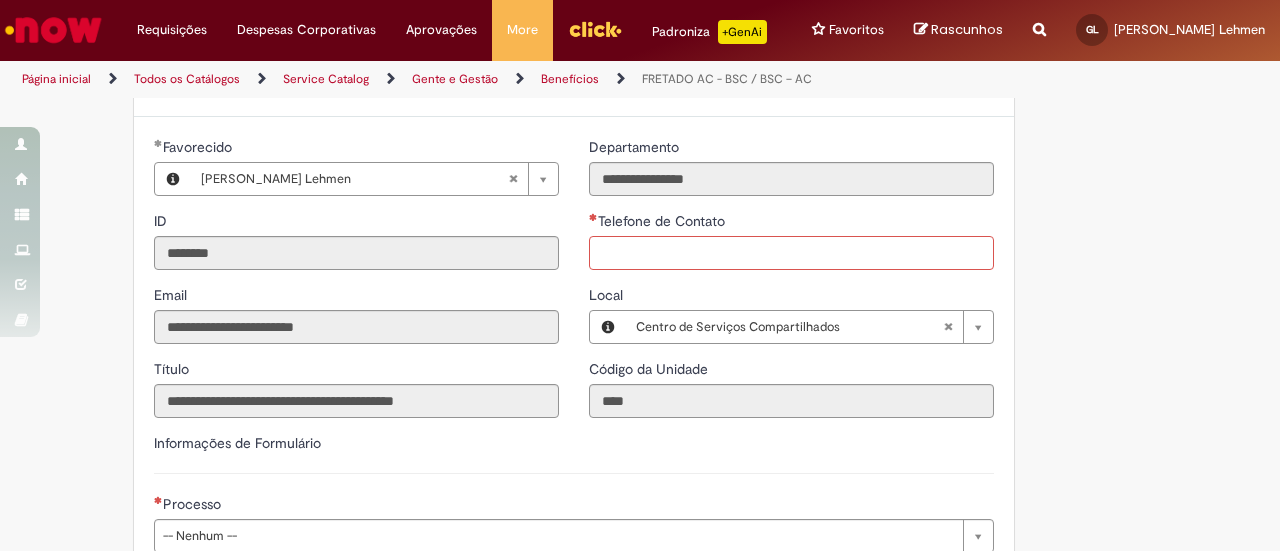 click on "Telefone de Contato" at bounding box center [791, 253] 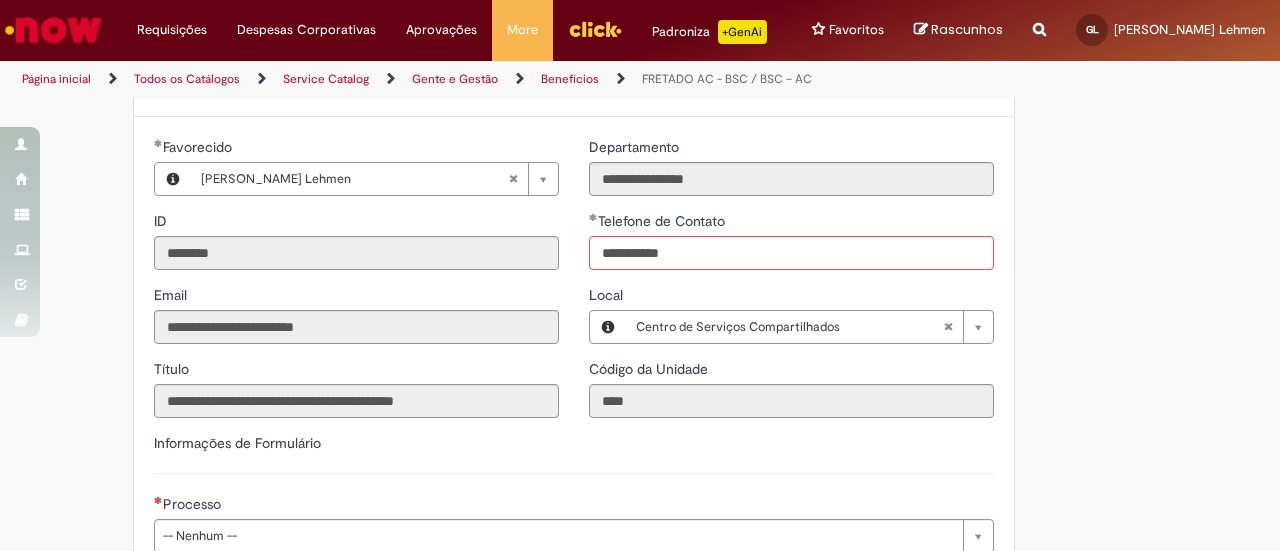 type on "**********" 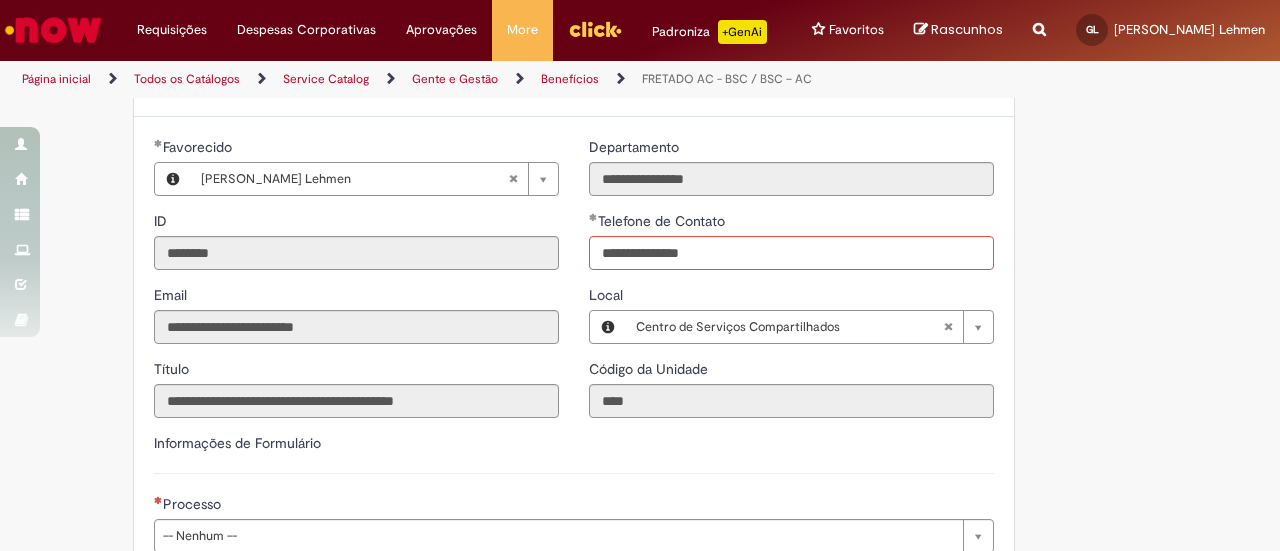 click on "**********" at bounding box center (640, 227) 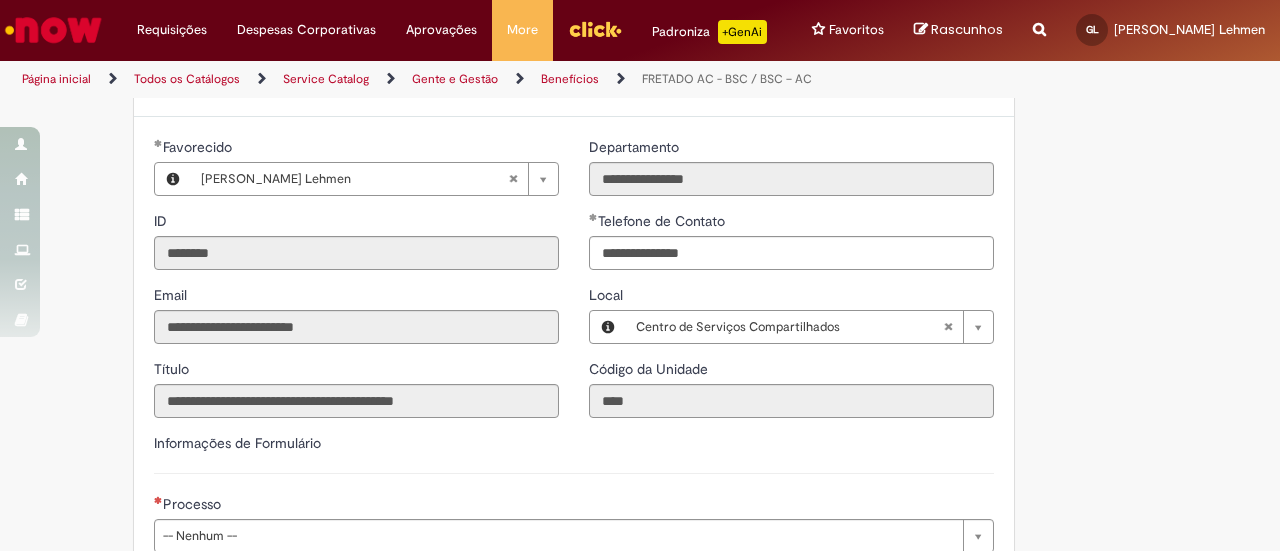 scroll, scrollTop: 622, scrollLeft: 0, axis: vertical 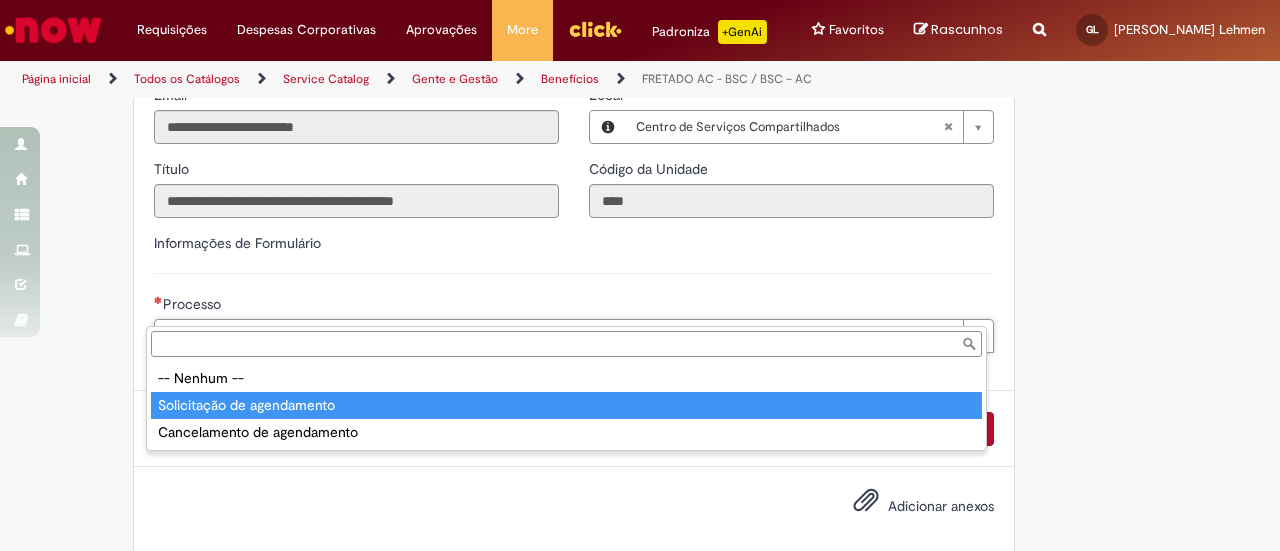 type on "**********" 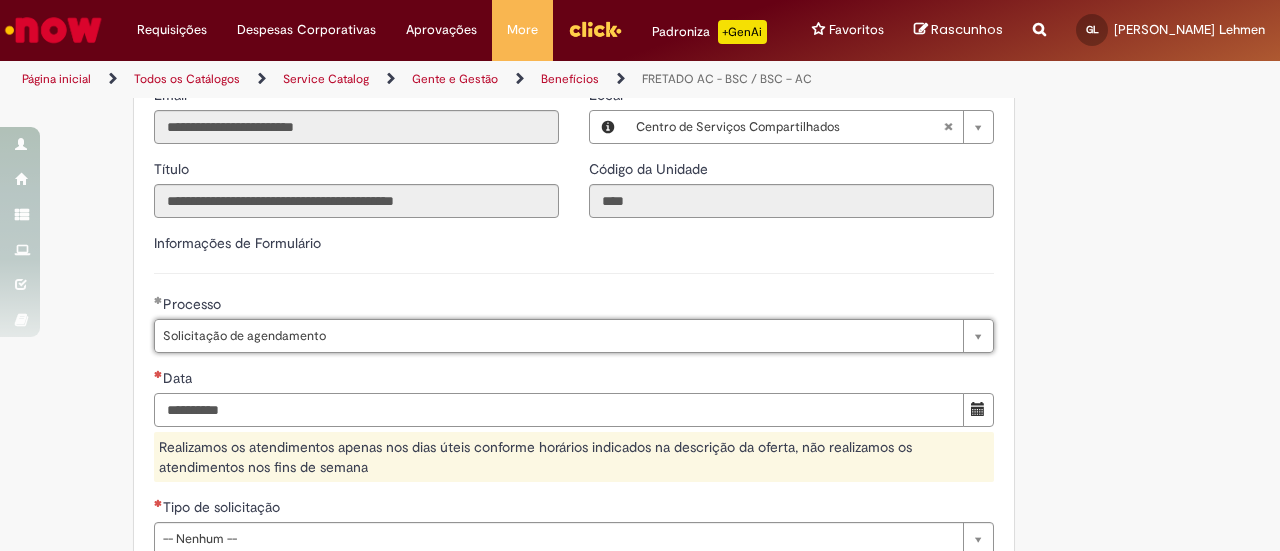 click on "Data" at bounding box center [559, 410] 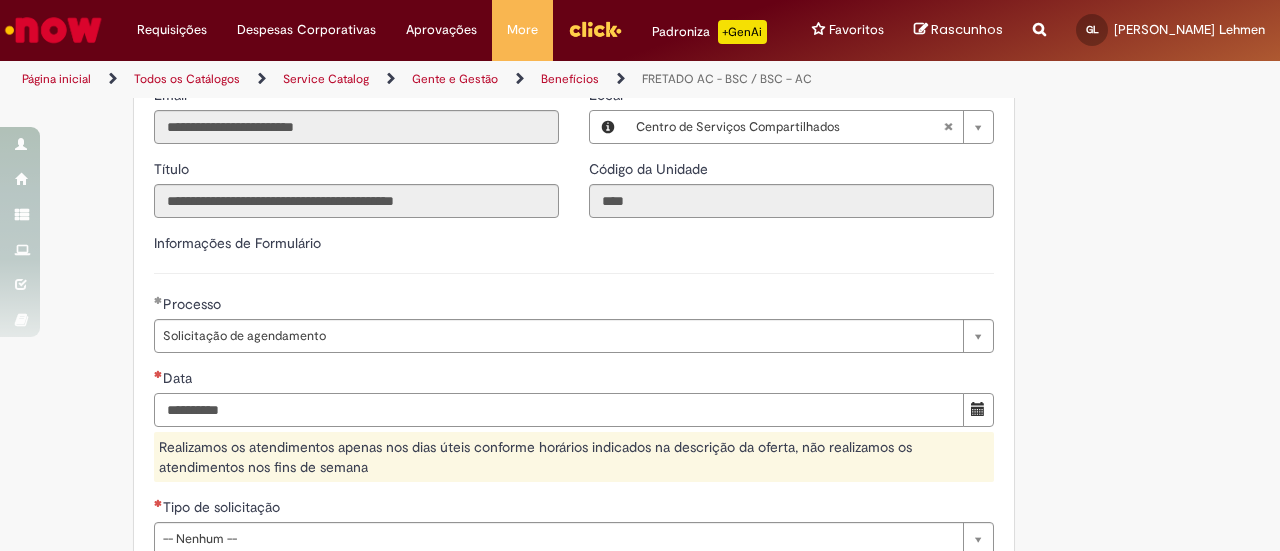 click on "Data" at bounding box center (559, 410) 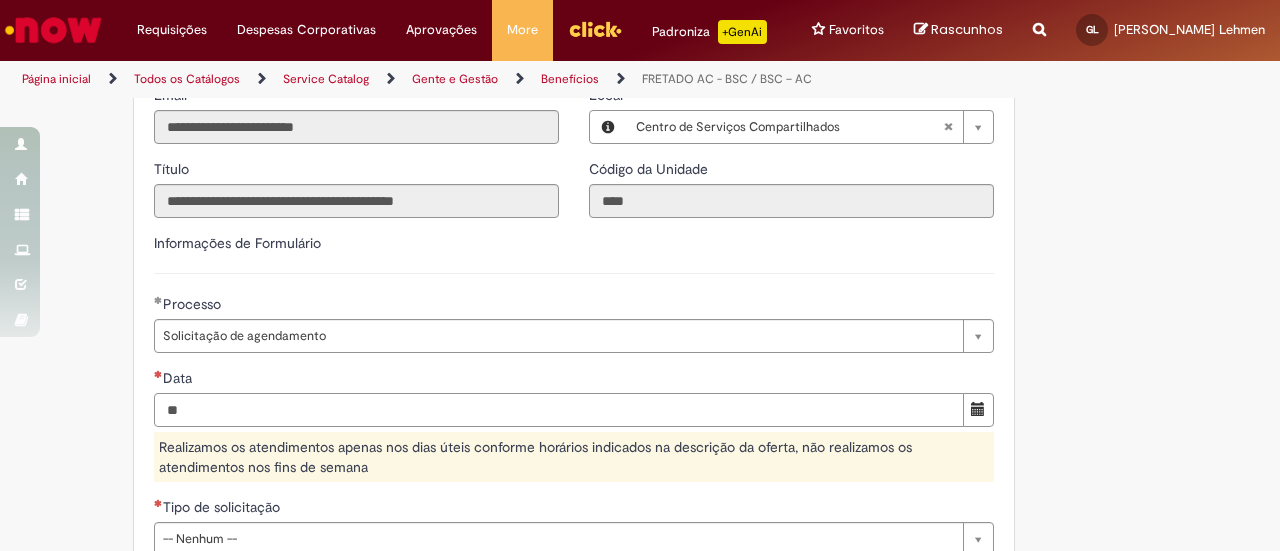 type on "*" 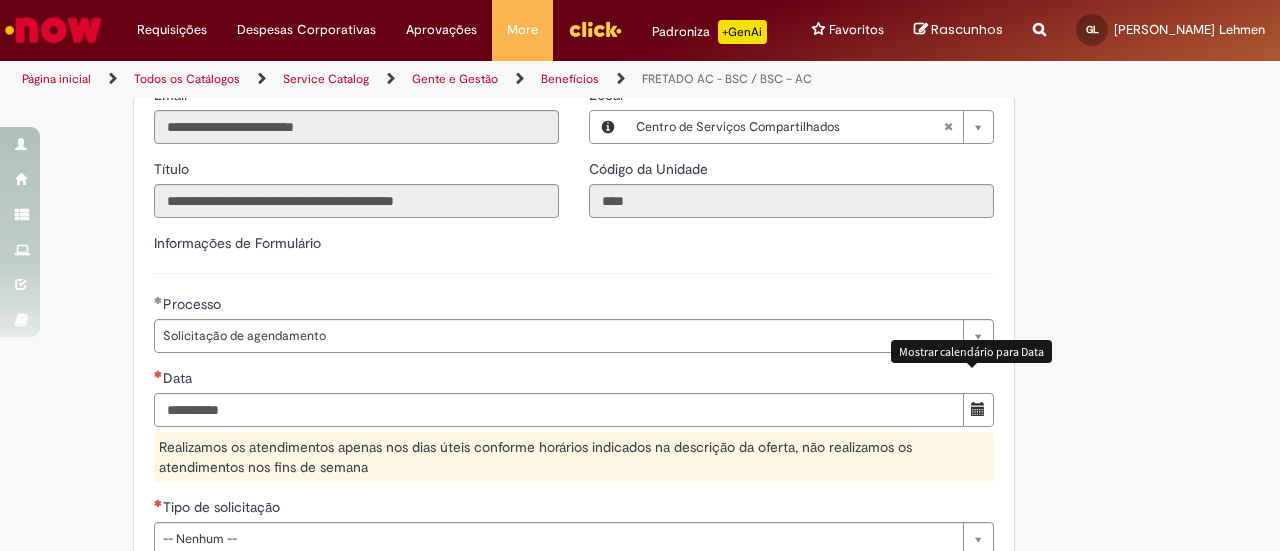 click at bounding box center [978, 409] 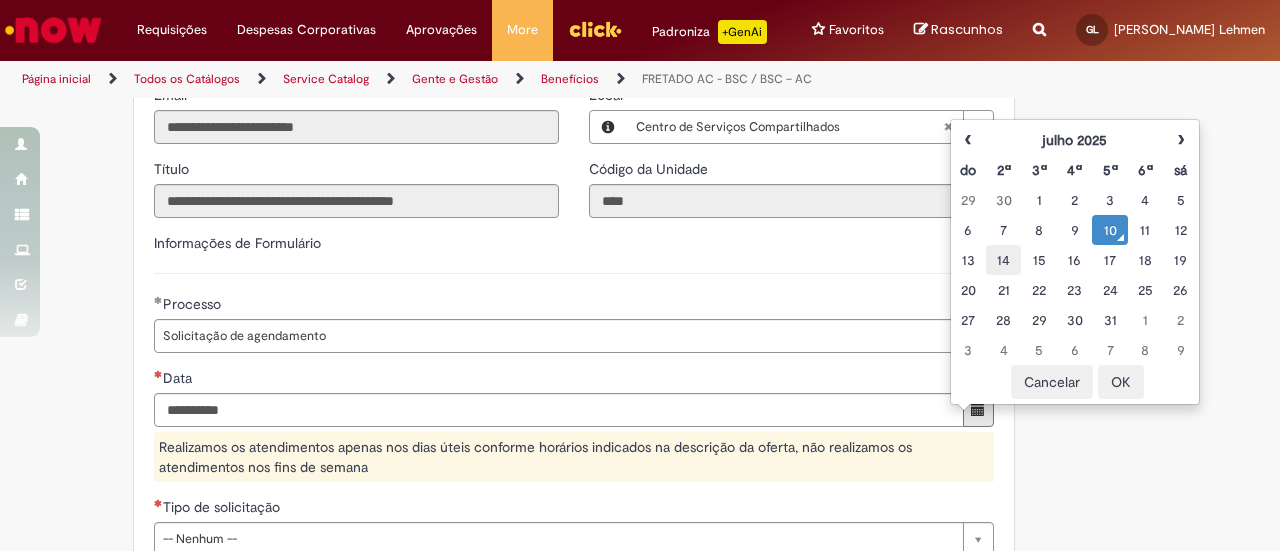 click on "14" at bounding box center [1003, 260] 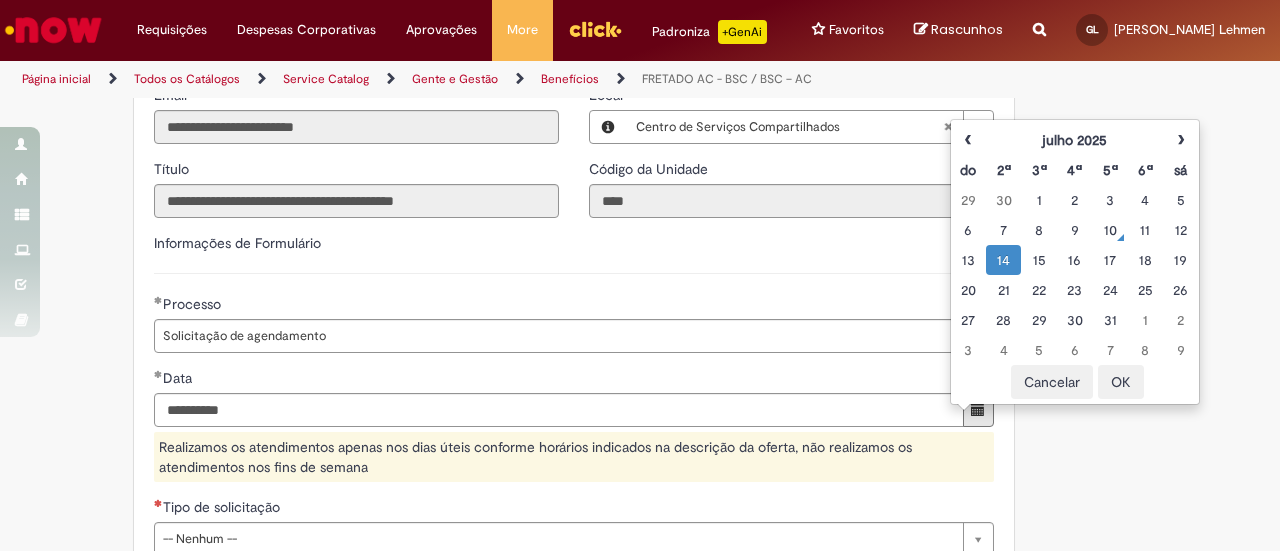 scroll, scrollTop: 822, scrollLeft: 0, axis: vertical 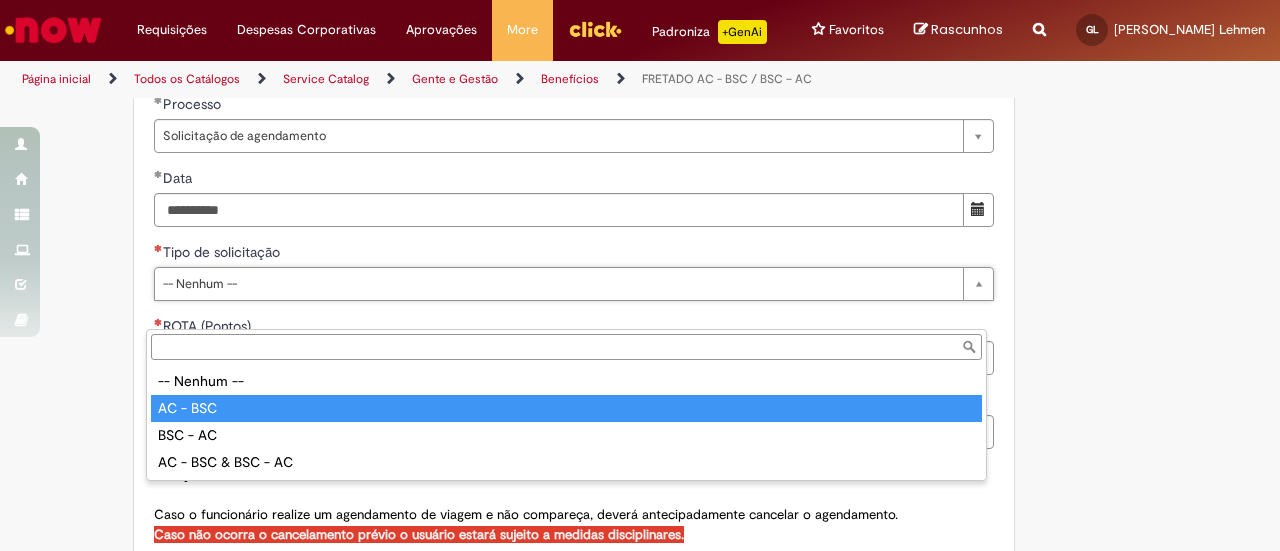 type on "********" 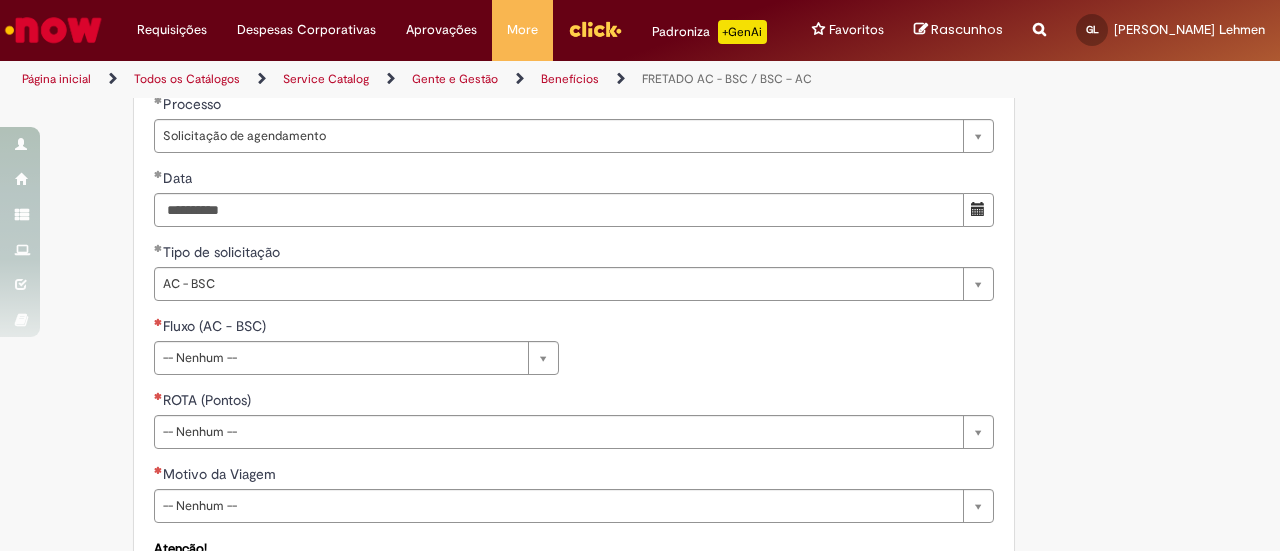 click on "**********" at bounding box center (640, 83) 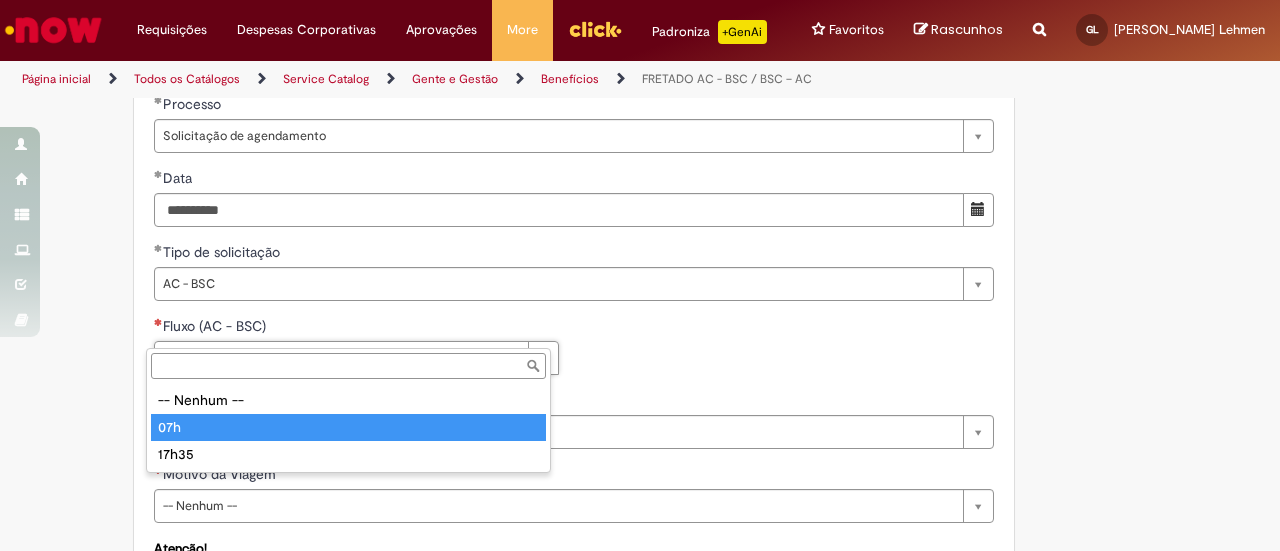 type on "***" 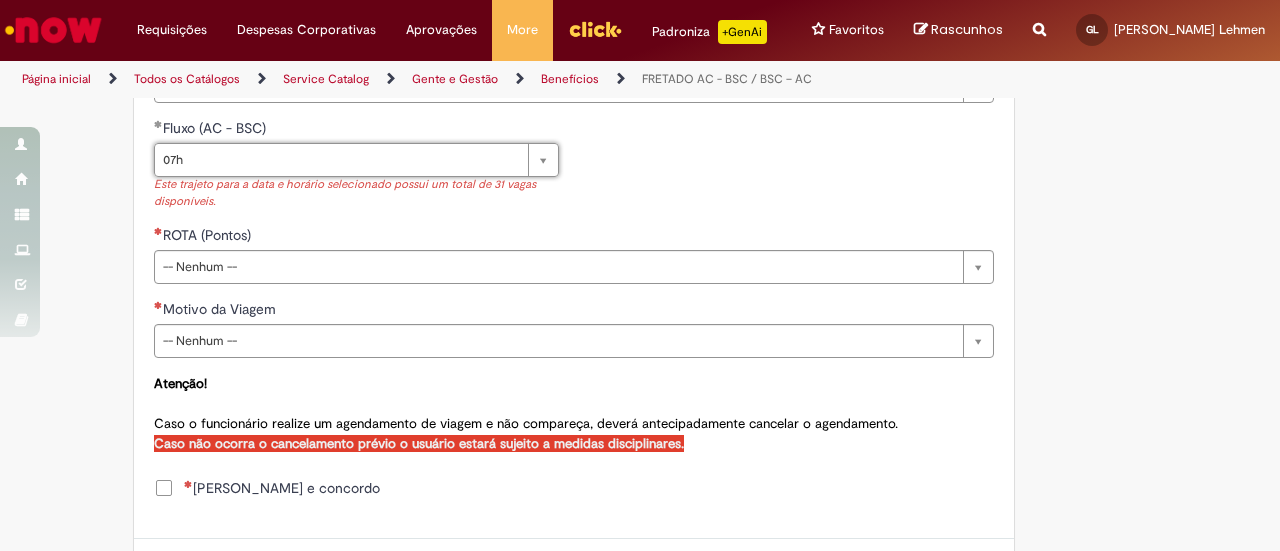 scroll, scrollTop: 1022, scrollLeft: 0, axis: vertical 